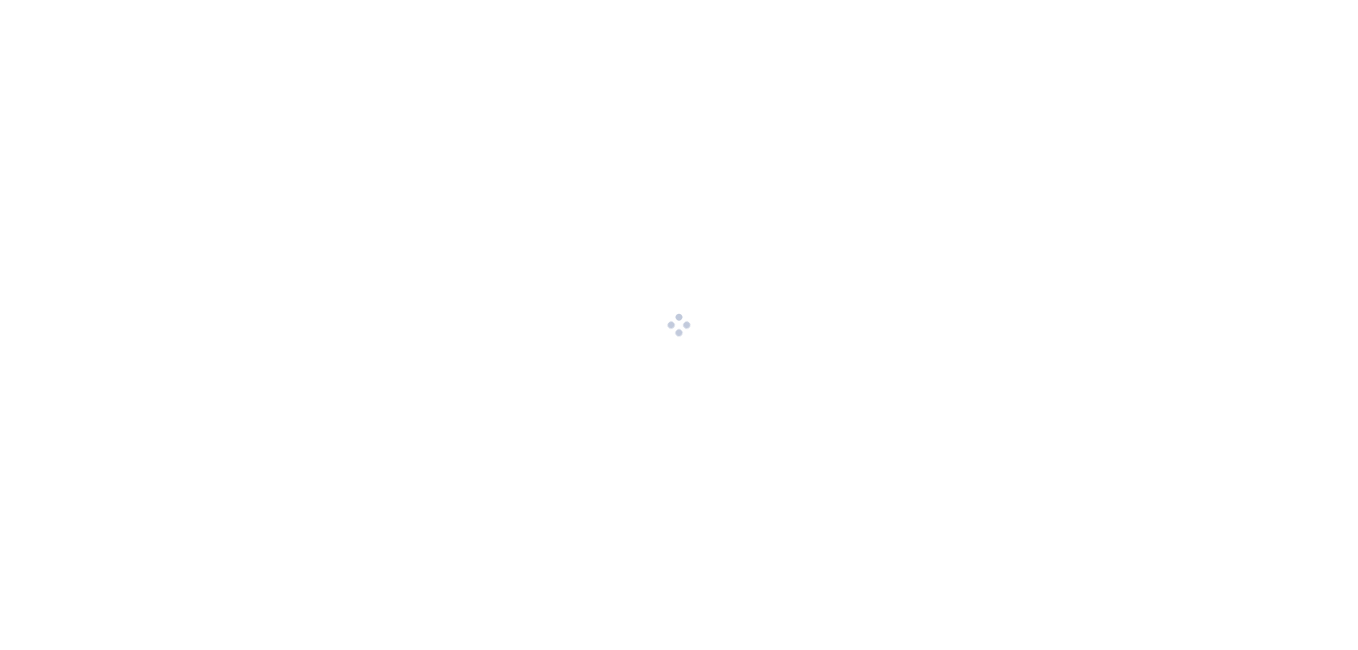 scroll, scrollTop: 0, scrollLeft: 0, axis: both 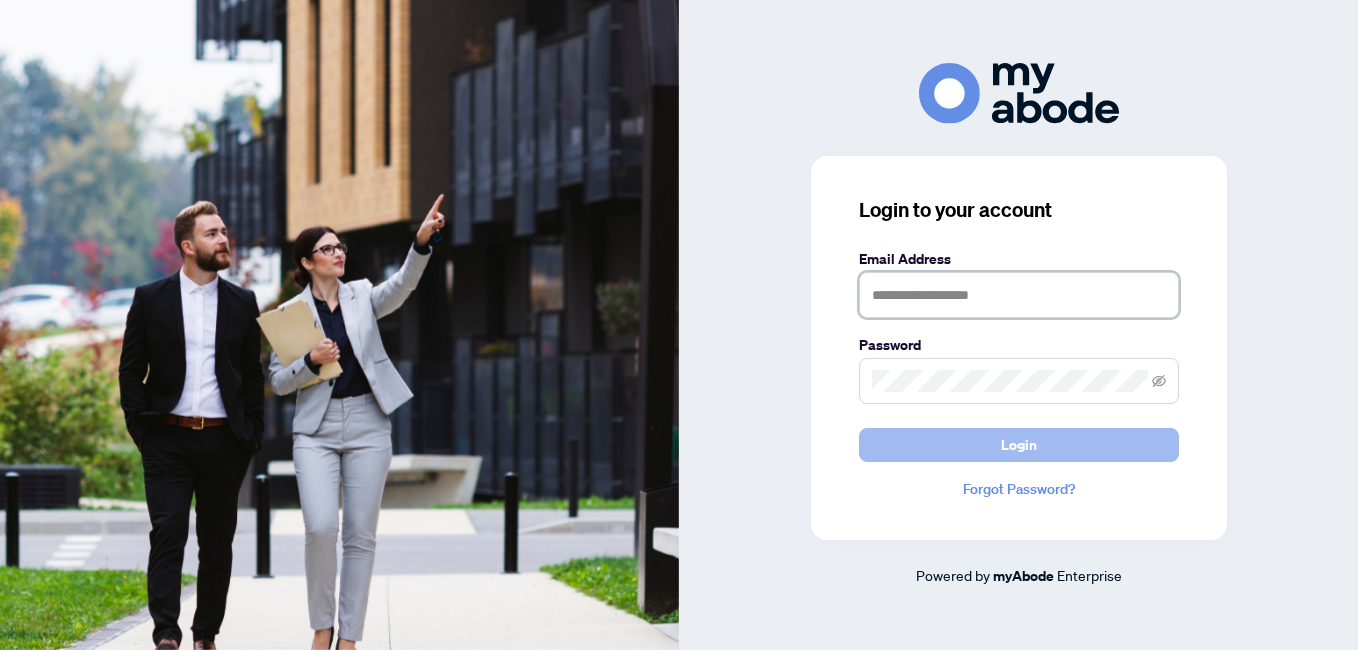 type on "**********" 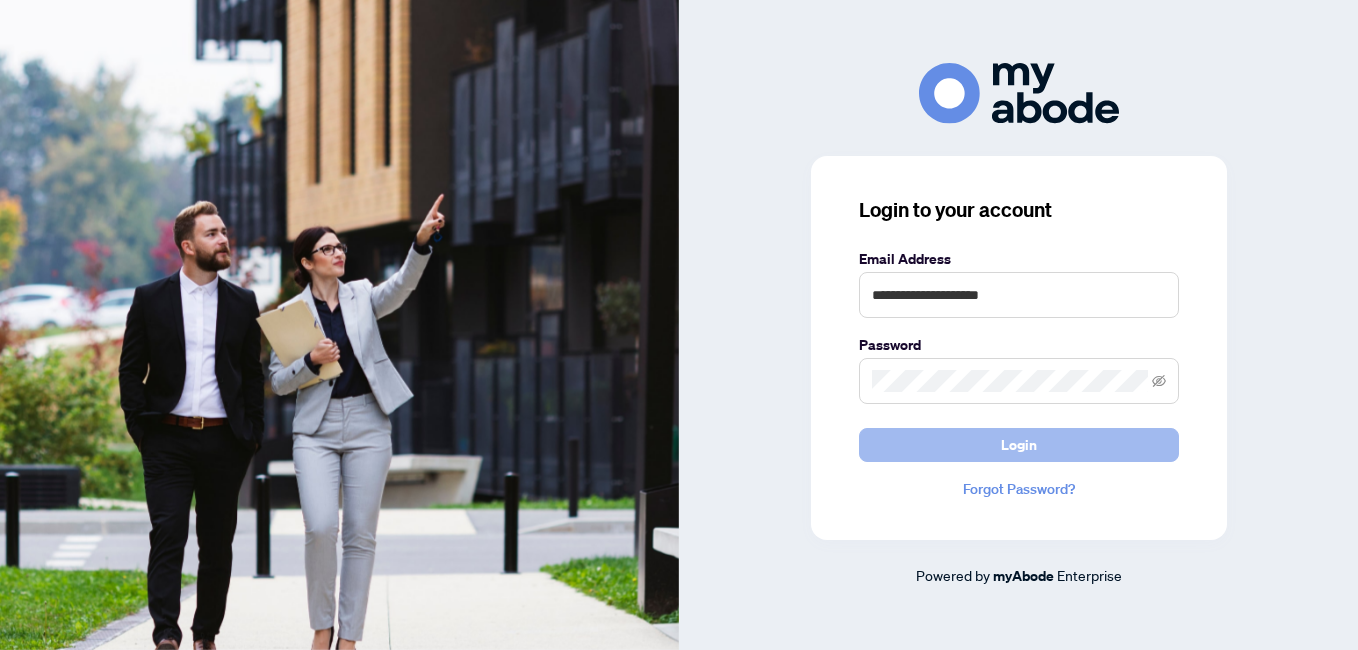 click on "Login" at bounding box center (1019, 445) 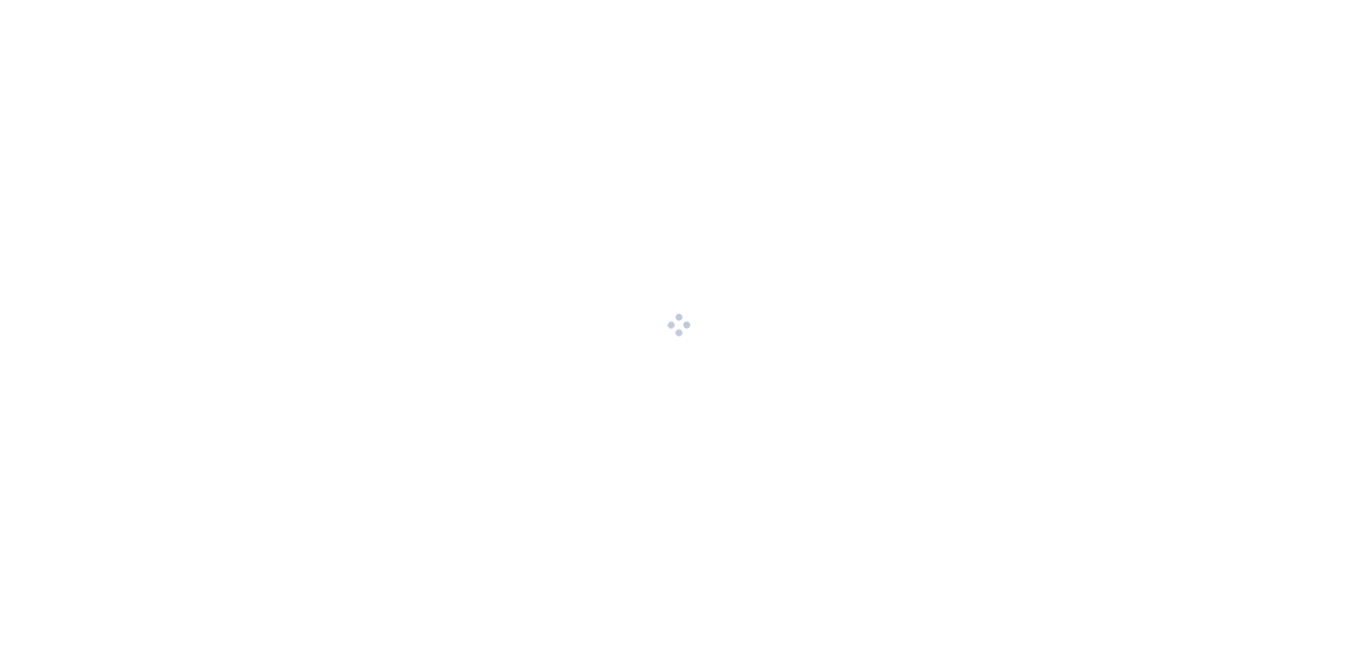 scroll, scrollTop: 0, scrollLeft: 0, axis: both 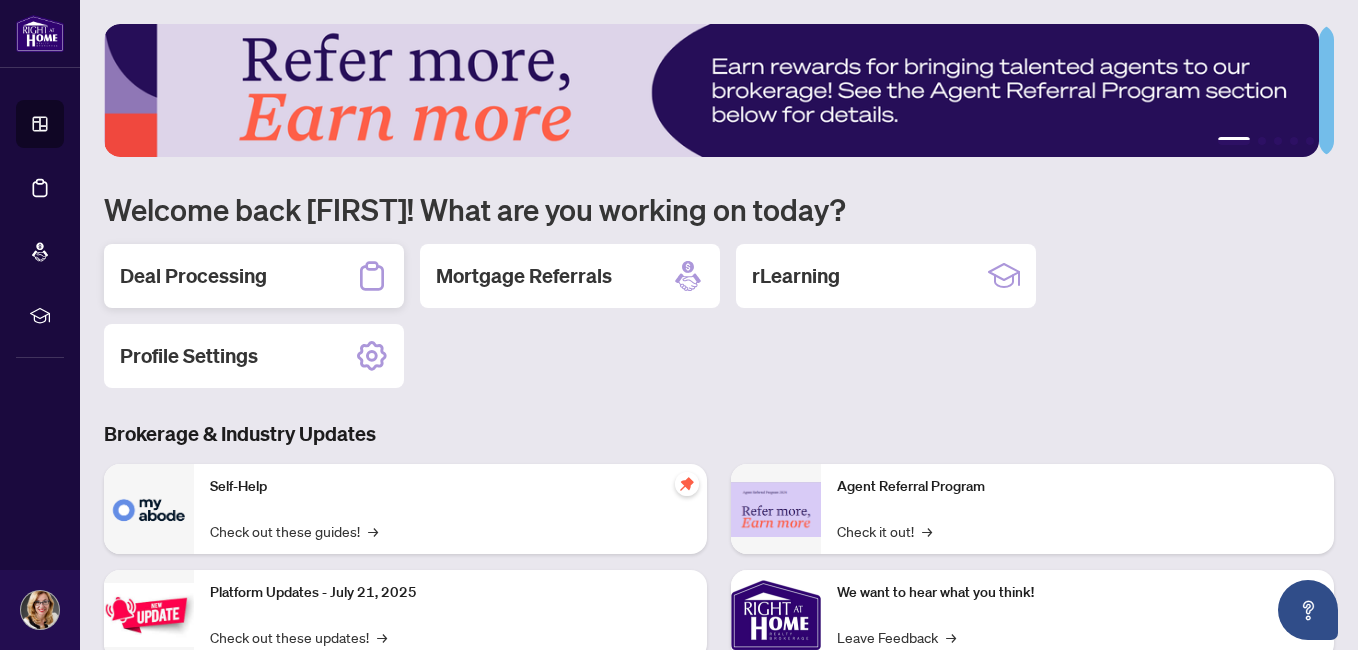 click on "Deal Processing" at bounding box center [193, 276] 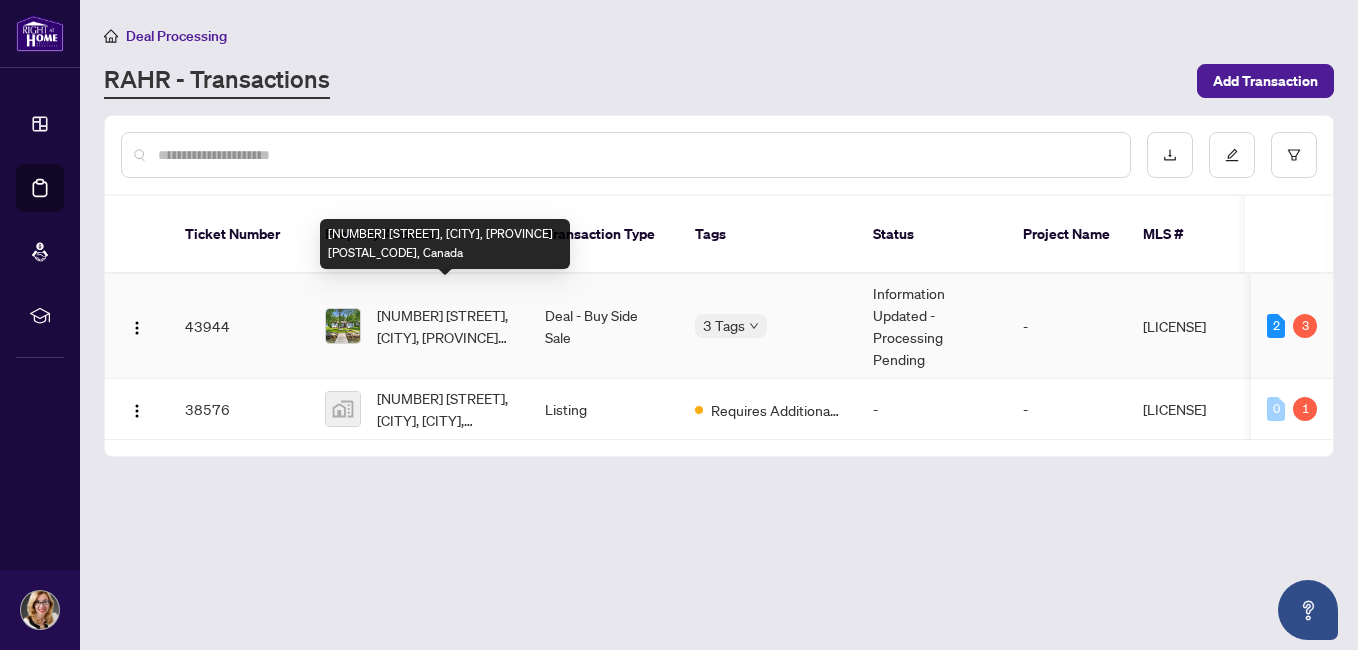 click on "[NUMBER] [STREET], [CITY], [PROVINCE] [POSTAL_CODE], Canada" at bounding box center [445, 326] 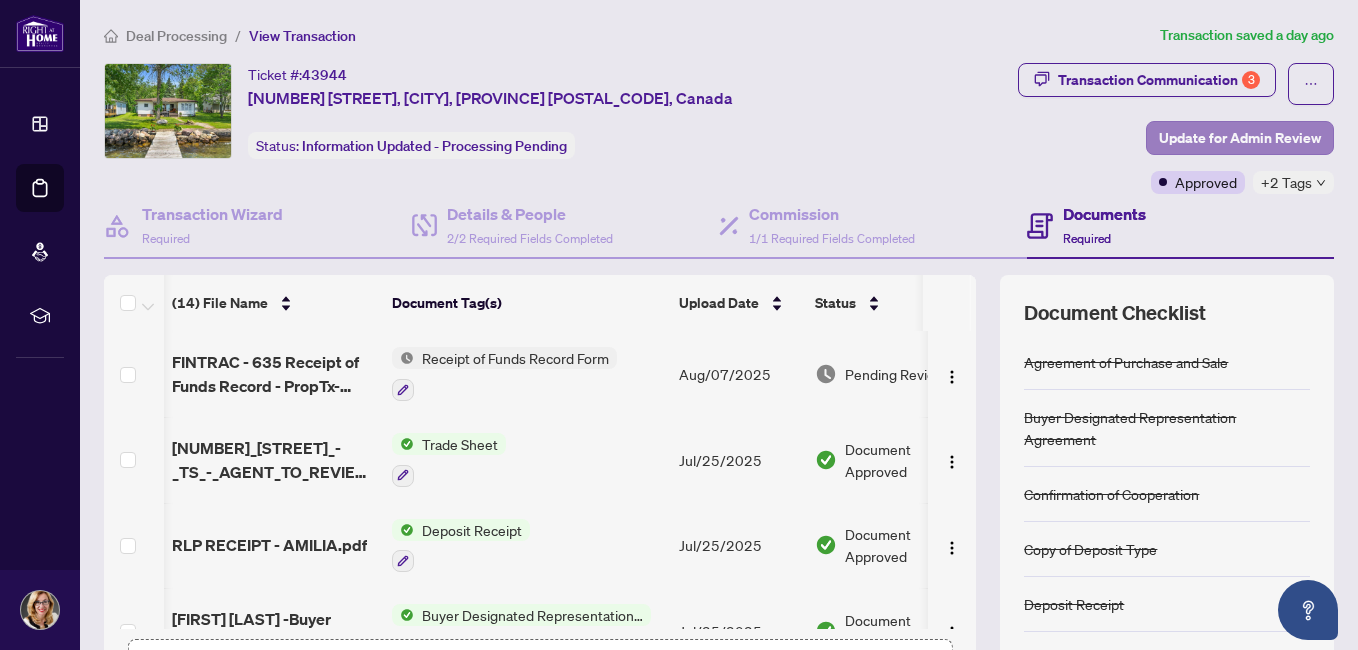 scroll, scrollTop: 0, scrollLeft: 69, axis: horizontal 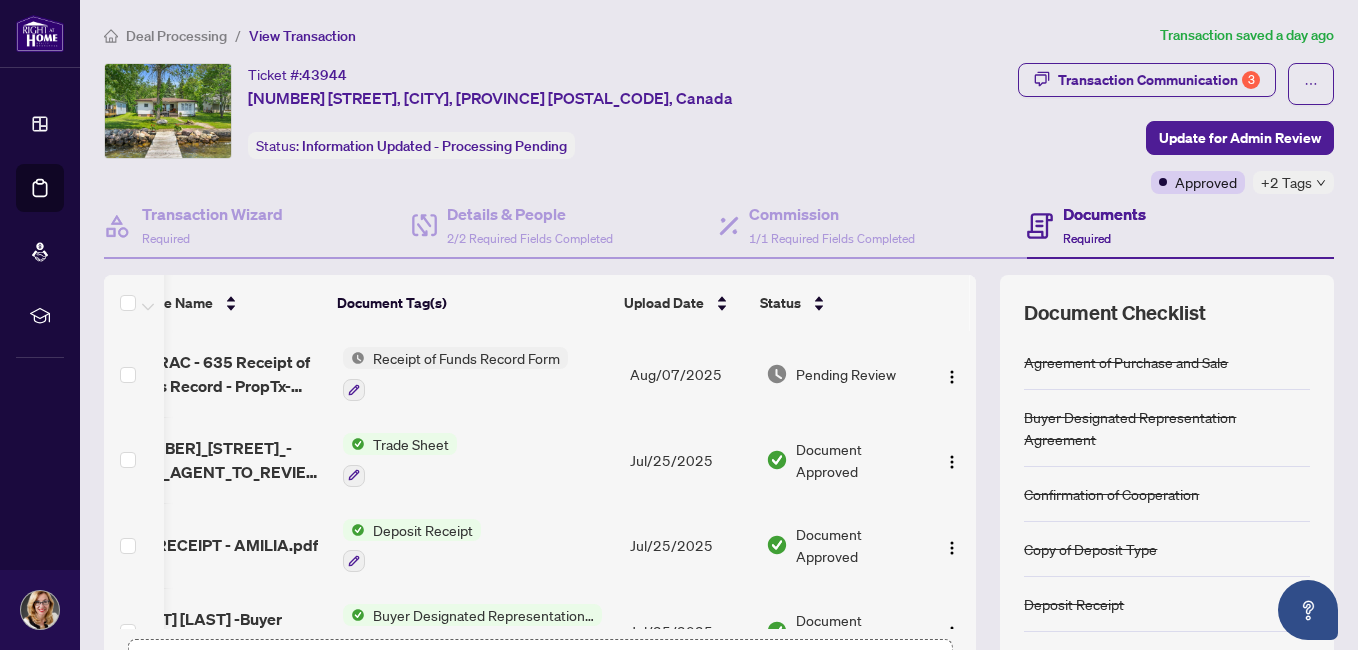 click on "Receipt of Funds Record Form" at bounding box center (466, 358) 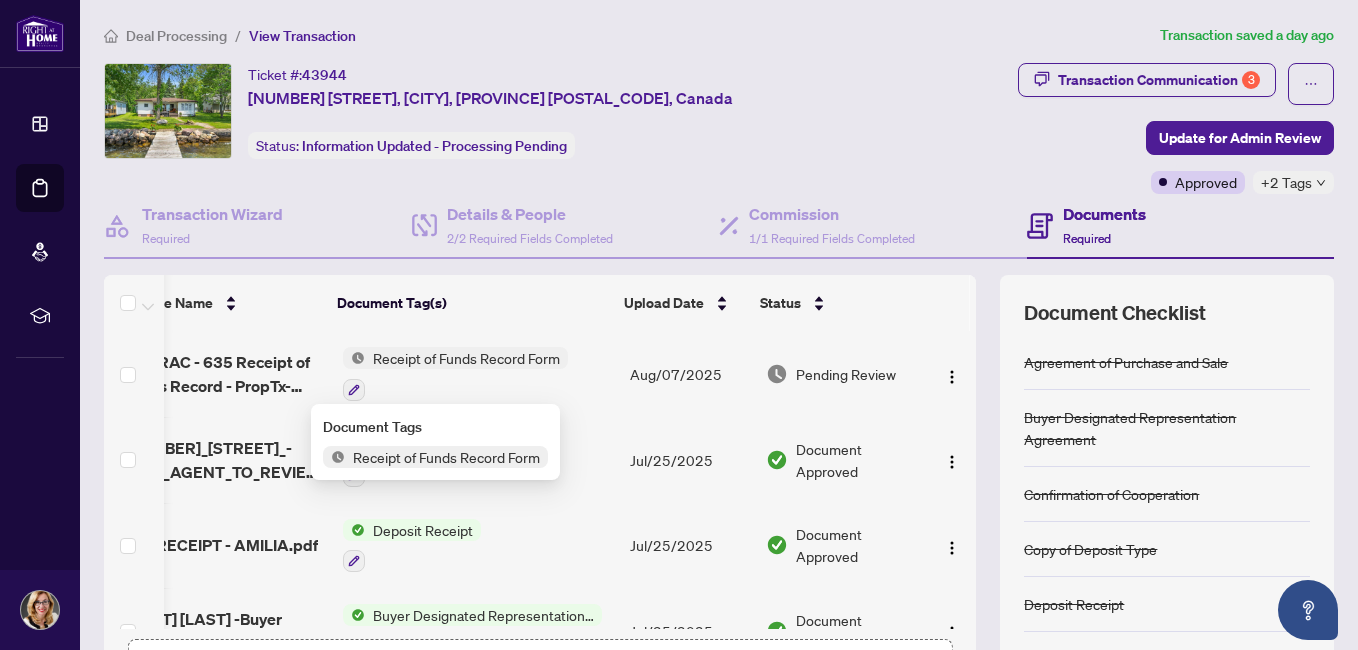 click on "Receipt of Funds Record Form" at bounding box center (446, 457) 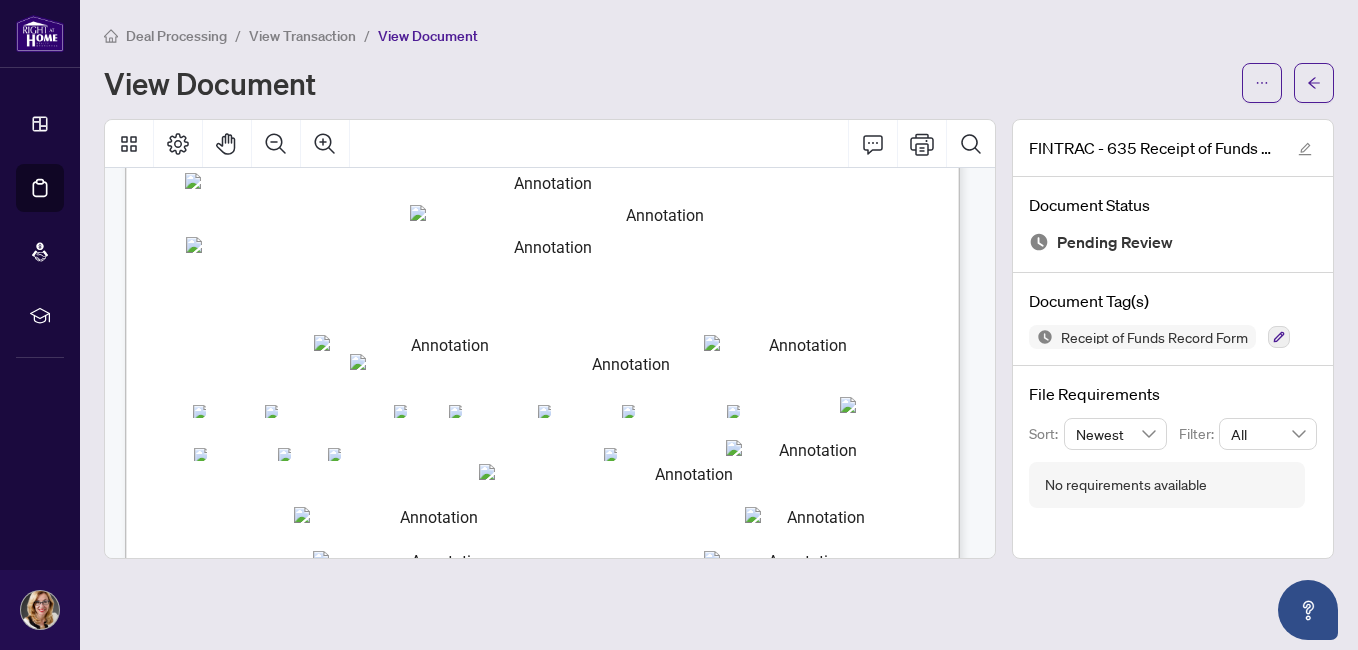 scroll, scrollTop: 440, scrollLeft: 0, axis: vertical 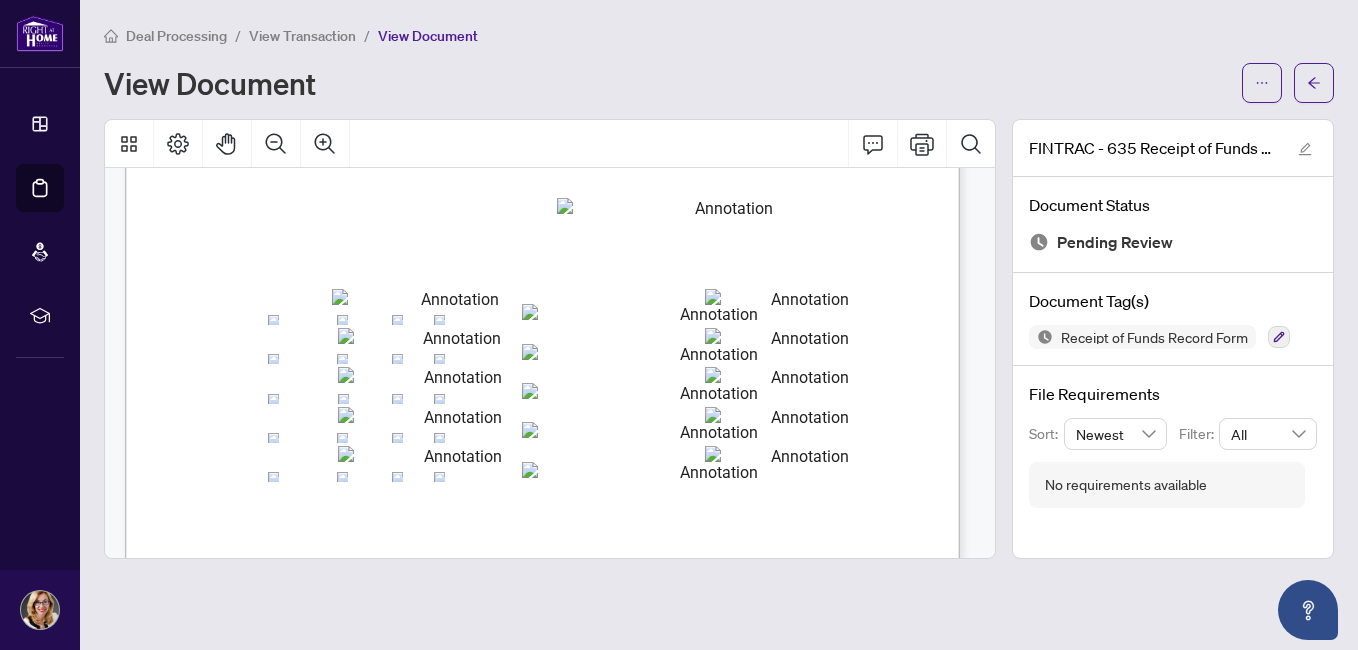 click on "View Document" at bounding box center (428, 36) 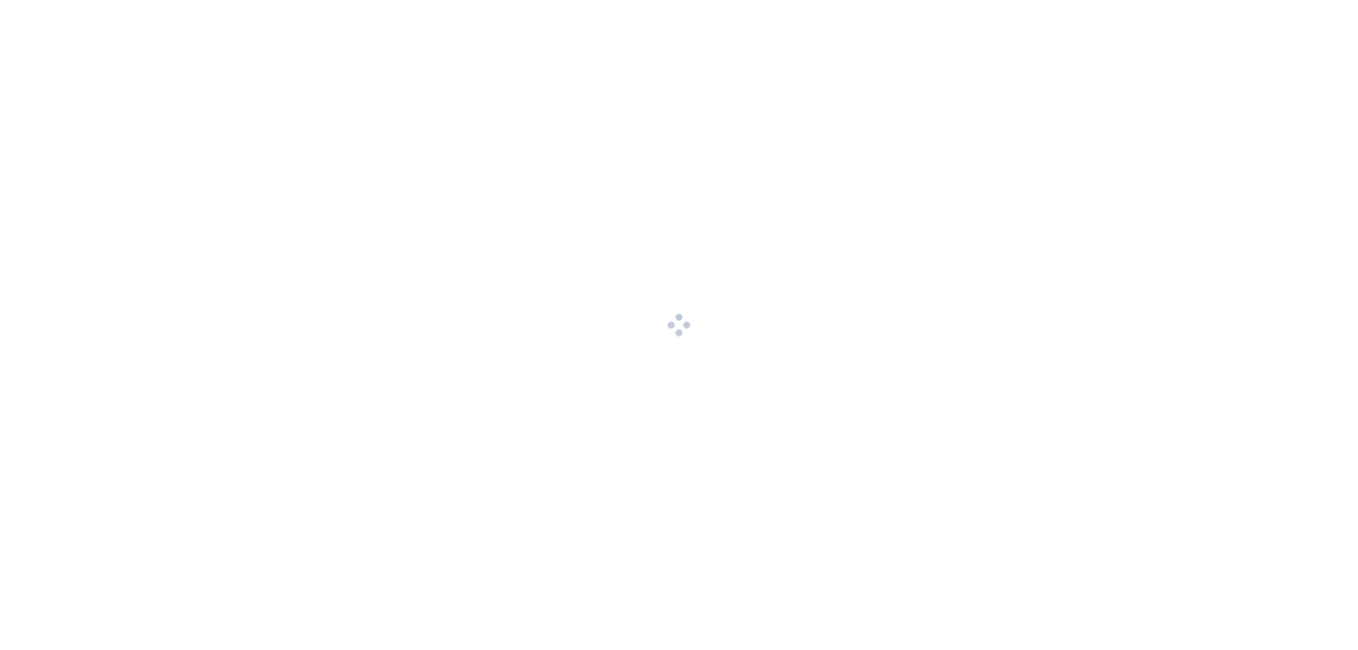 scroll, scrollTop: 0, scrollLeft: 0, axis: both 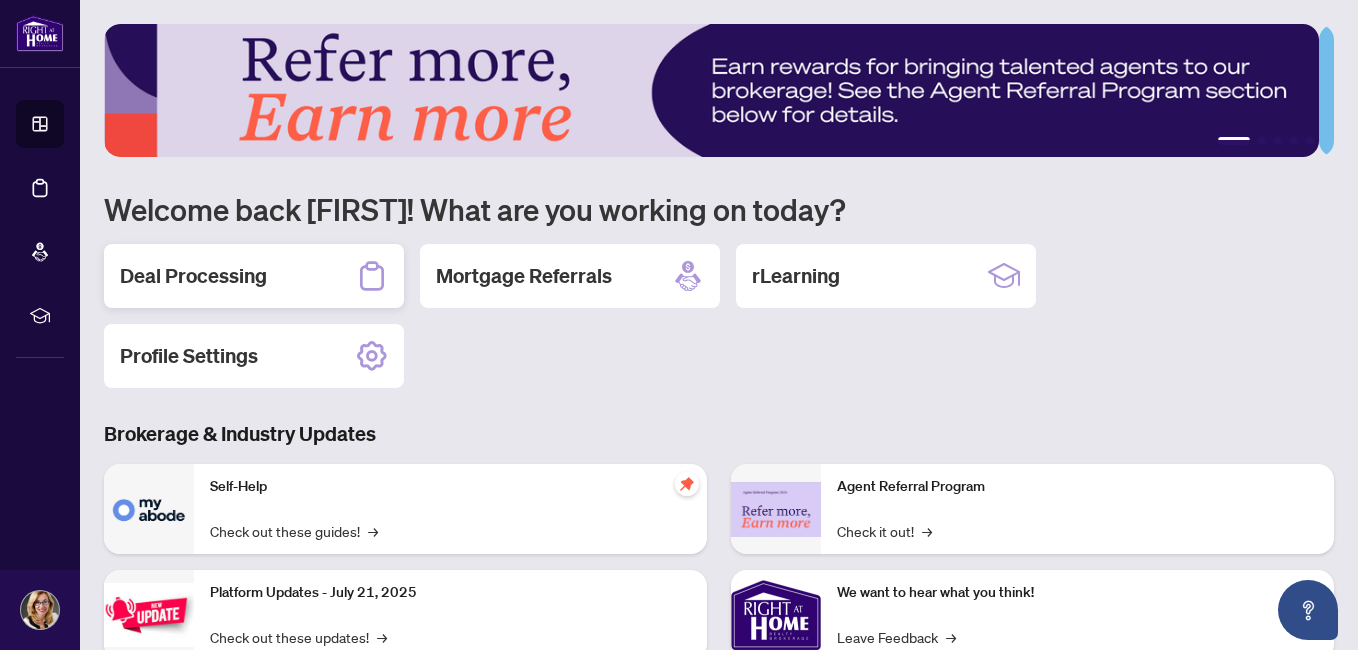 click on "Deal Processing" at bounding box center [193, 276] 